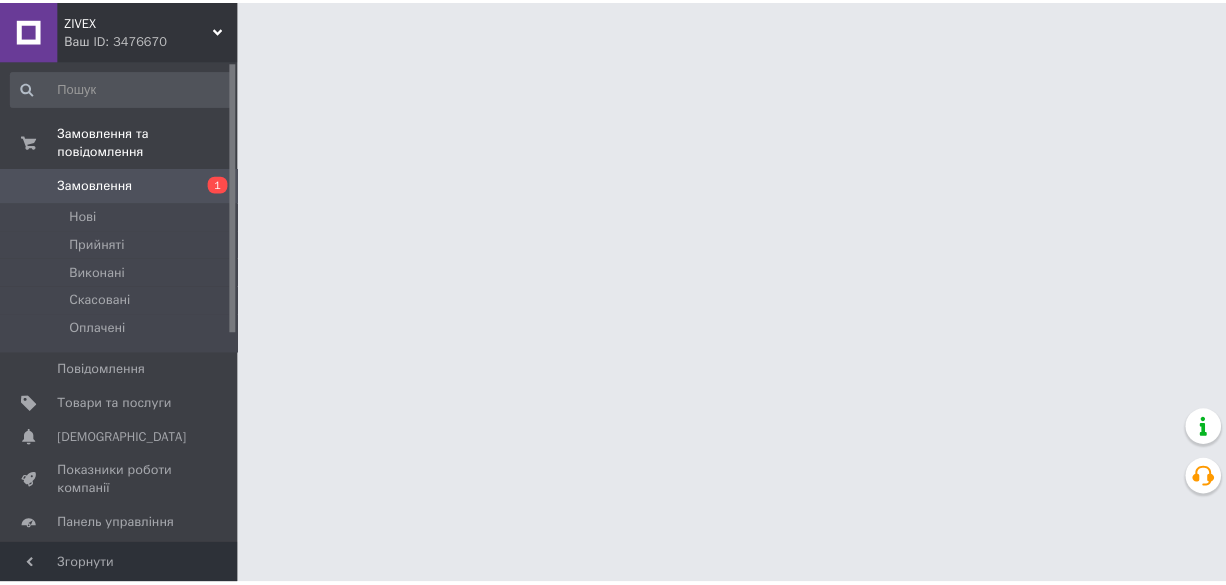 scroll, scrollTop: 0, scrollLeft: 0, axis: both 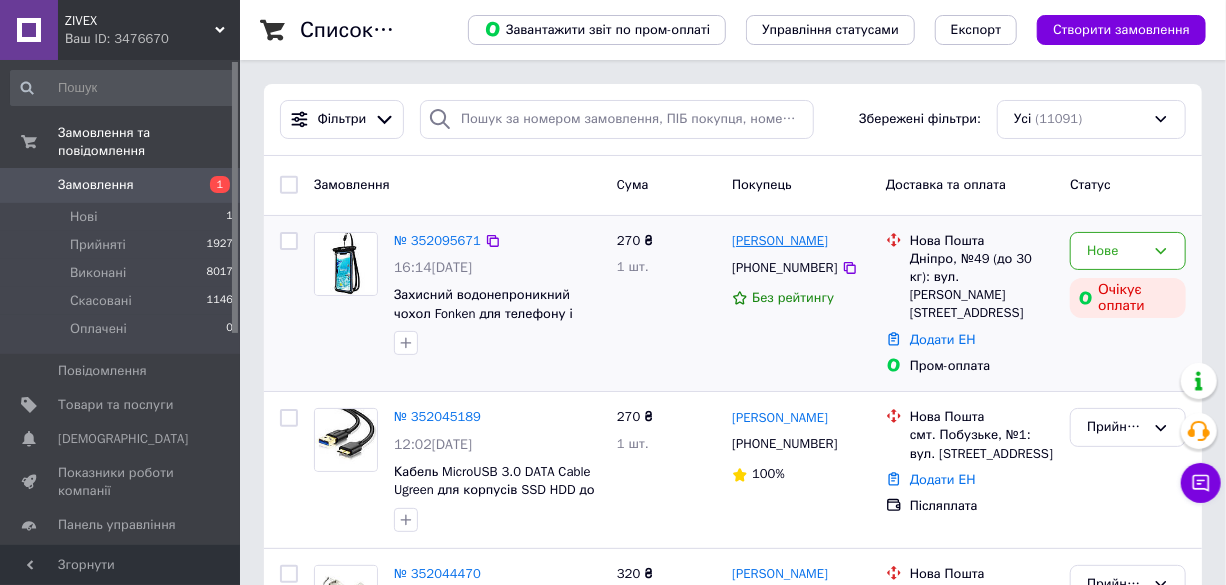 click on "[PERSON_NAME]" at bounding box center [780, 241] 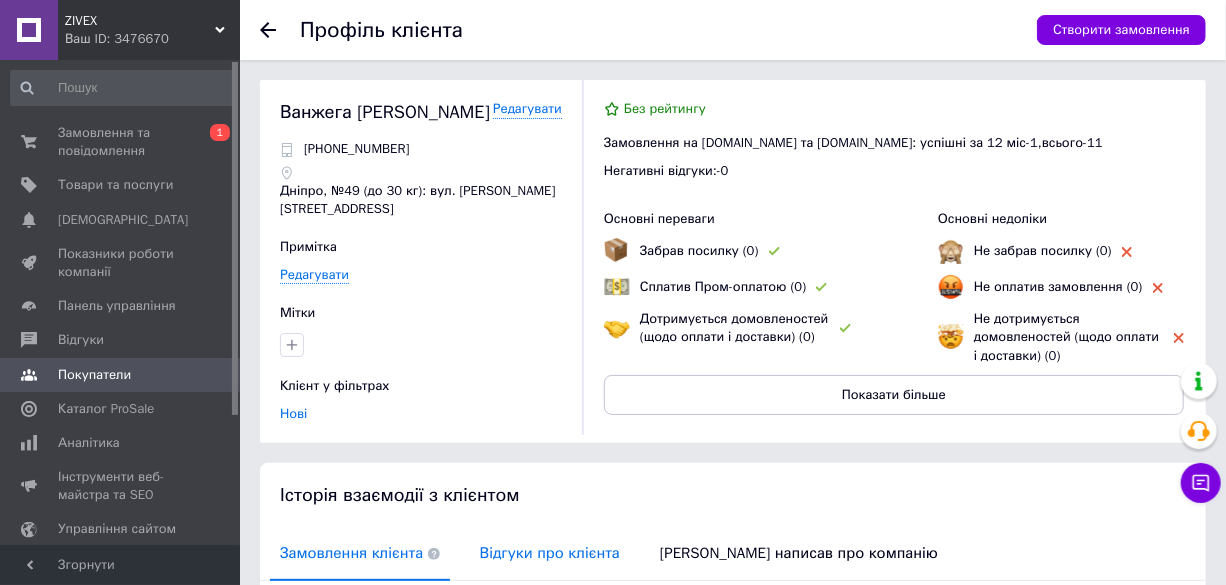 click on "Відгуки про клієнта" at bounding box center (550, 553) 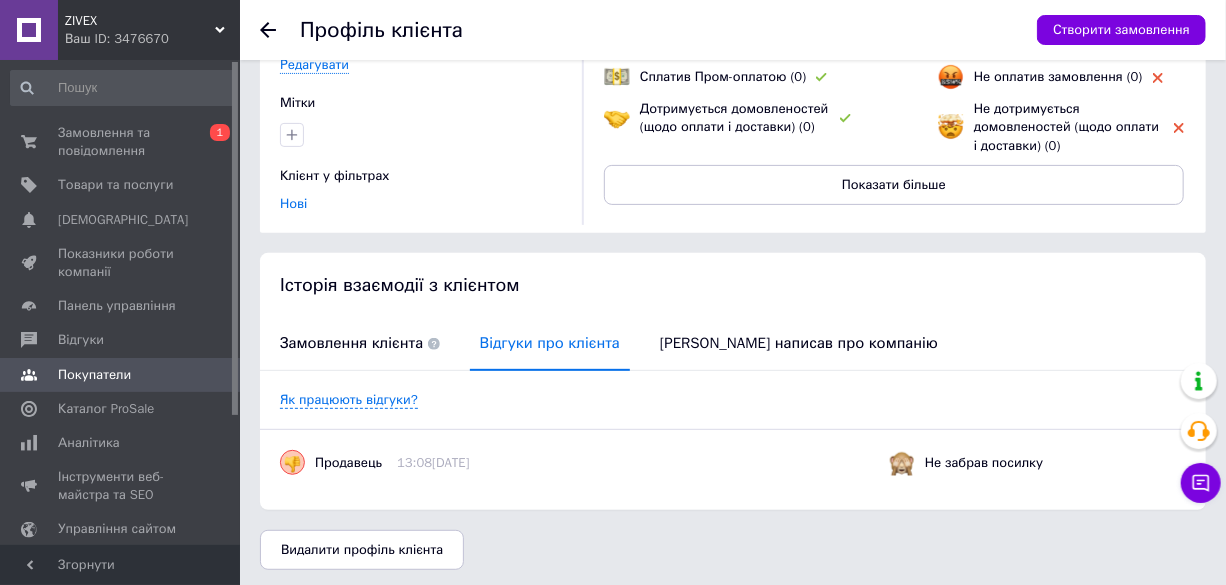 scroll, scrollTop: 215, scrollLeft: 0, axis: vertical 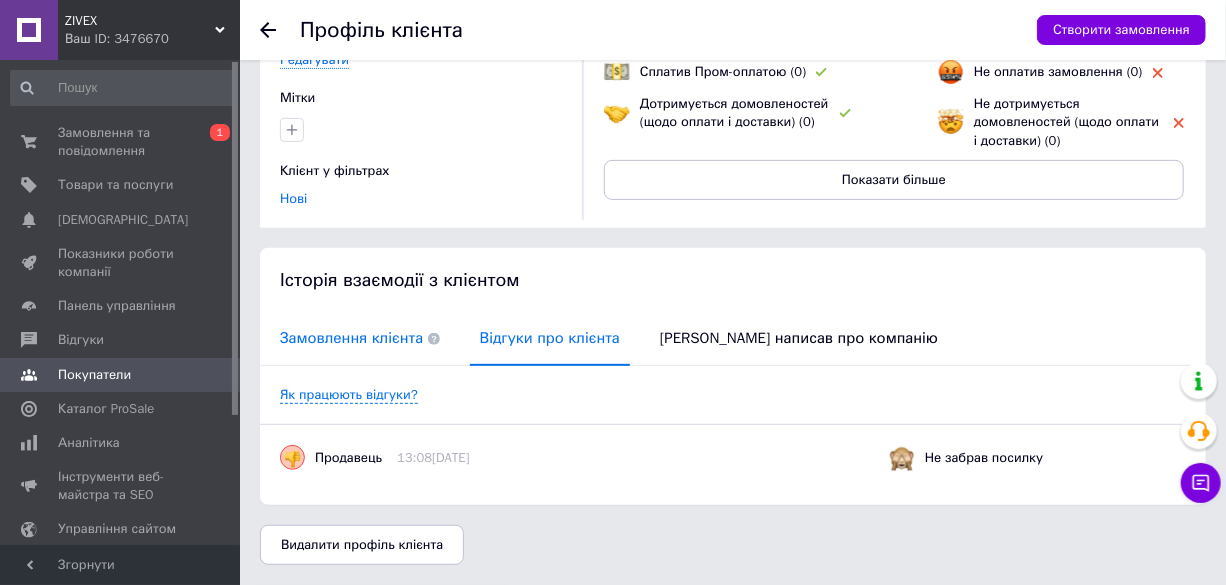 click on "Замовлення клієнта" at bounding box center (360, 338) 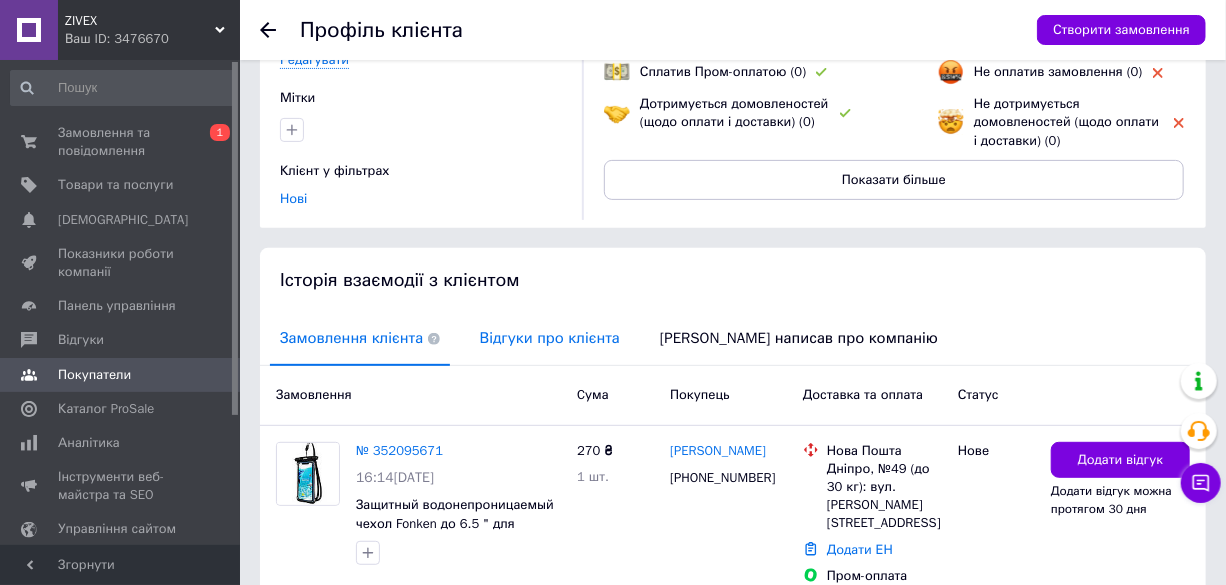 click on "Відгуки про клієнта" at bounding box center [550, 338] 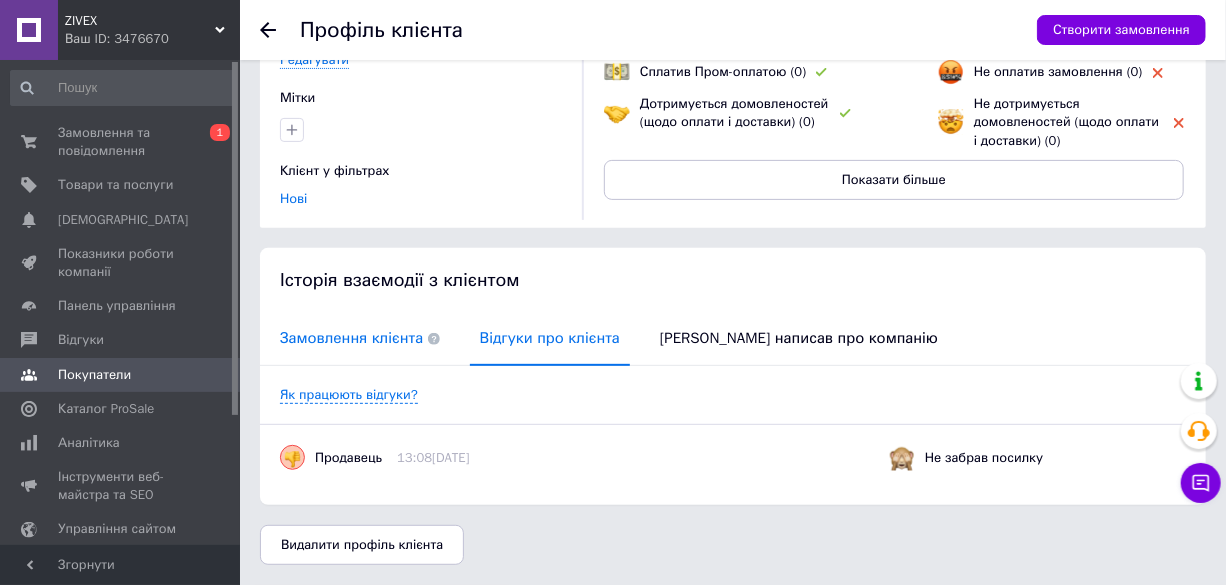 click on "Замовлення клієнта" at bounding box center (360, 338) 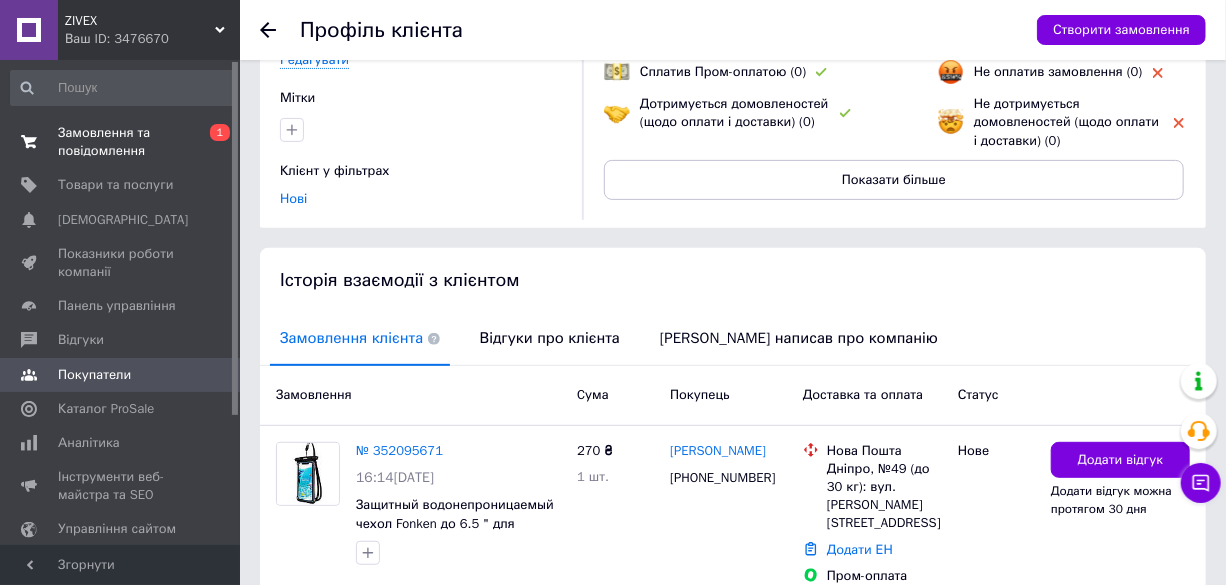 click on "Замовлення та повідомлення" at bounding box center [121, 142] 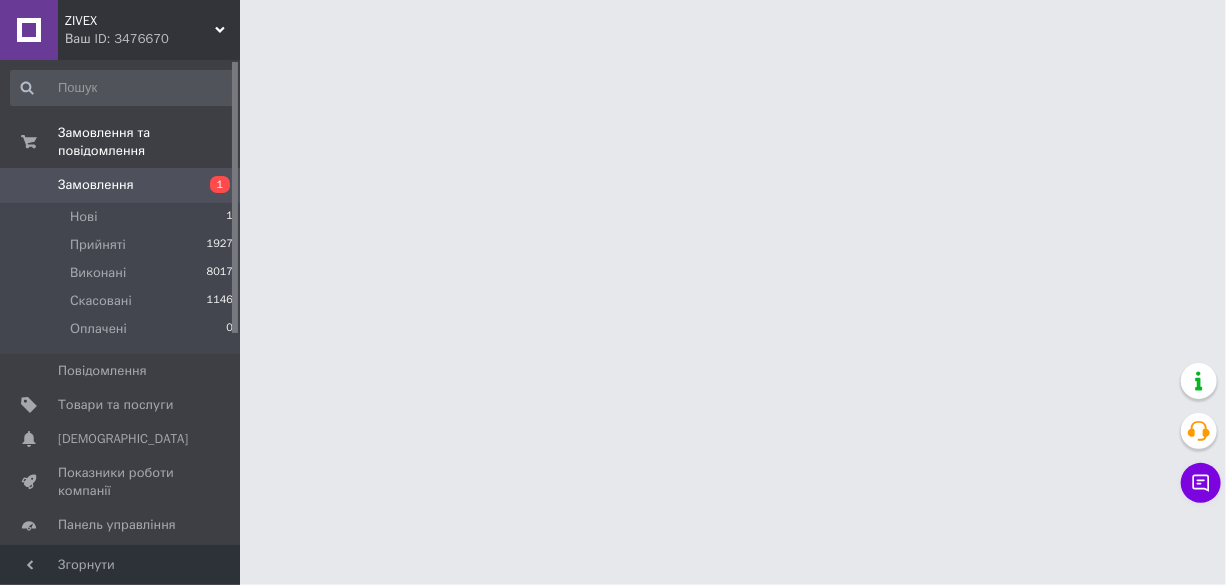scroll, scrollTop: 0, scrollLeft: 0, axis: both 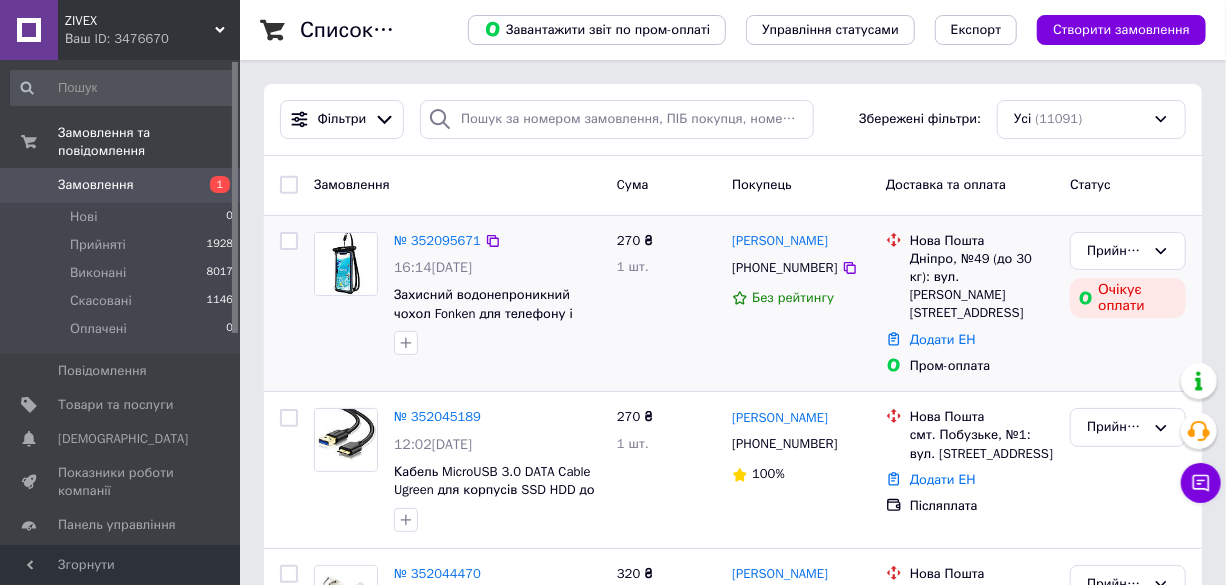 click on "270 ₴ 1 шт." at bounding box center (666, 304) 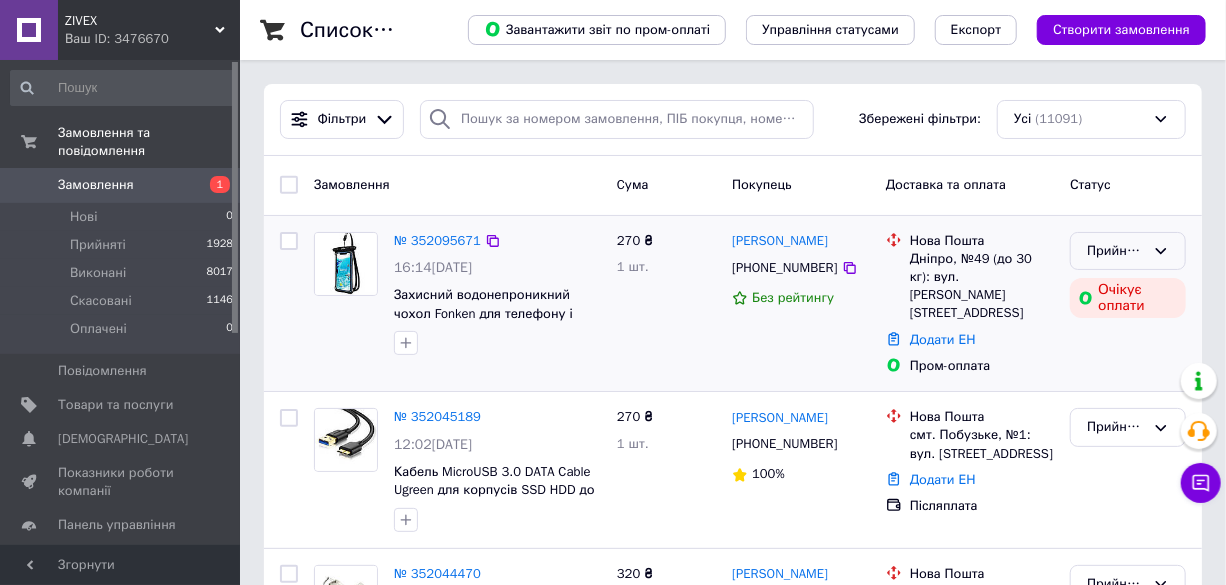 click 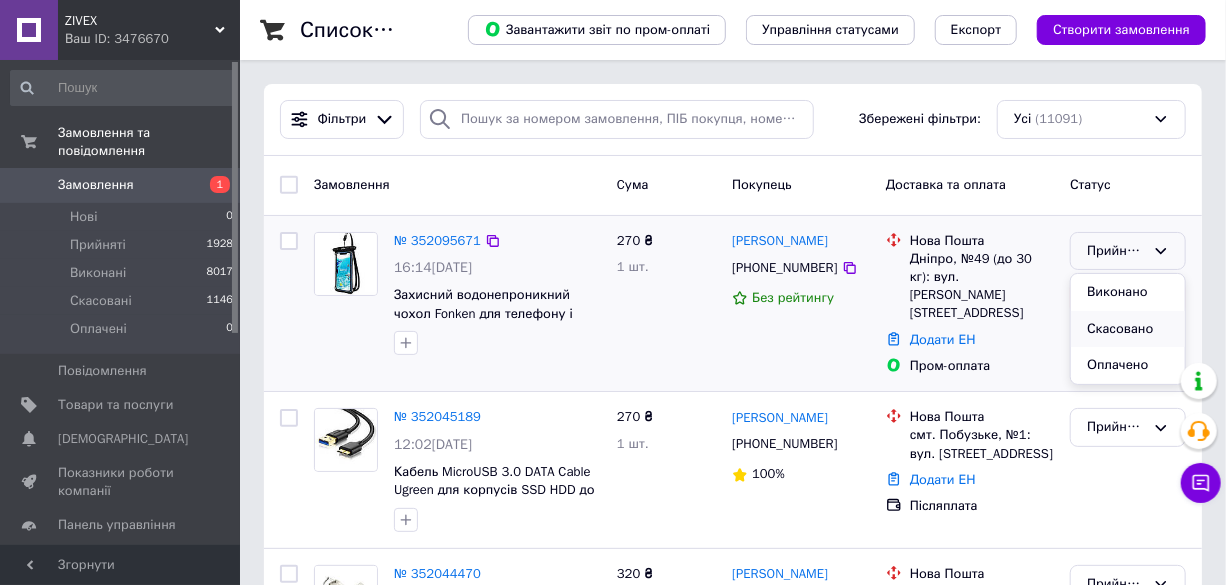 click on "Скасовано" at bounding box center (1128, 329) 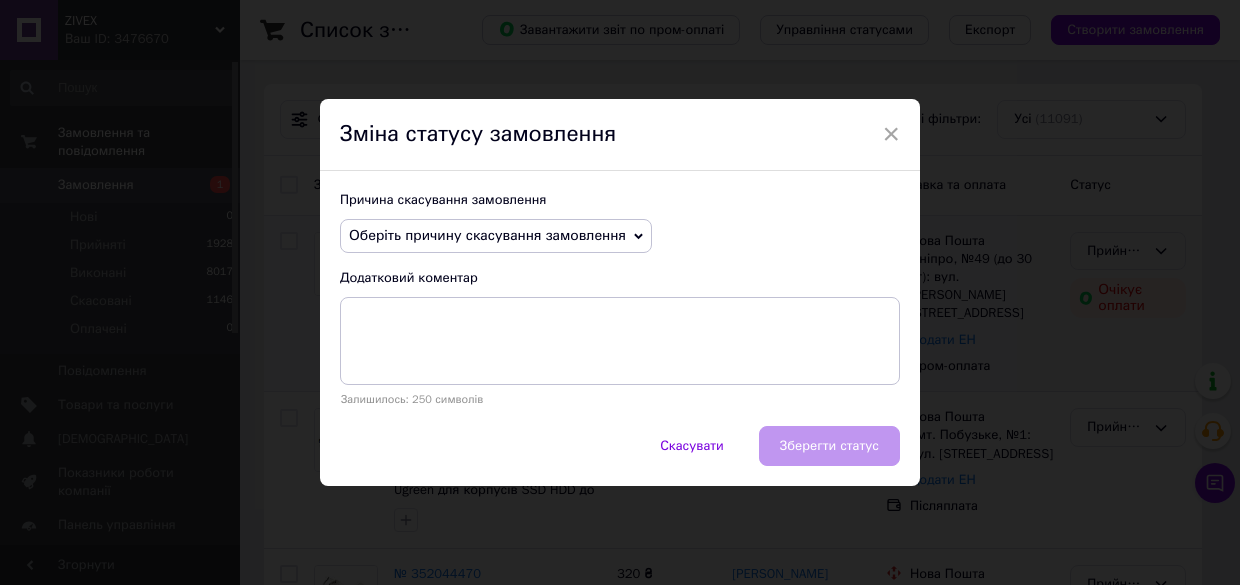 click on "Оберіть причину скасування замовлення" at bounding box center [487, 235] 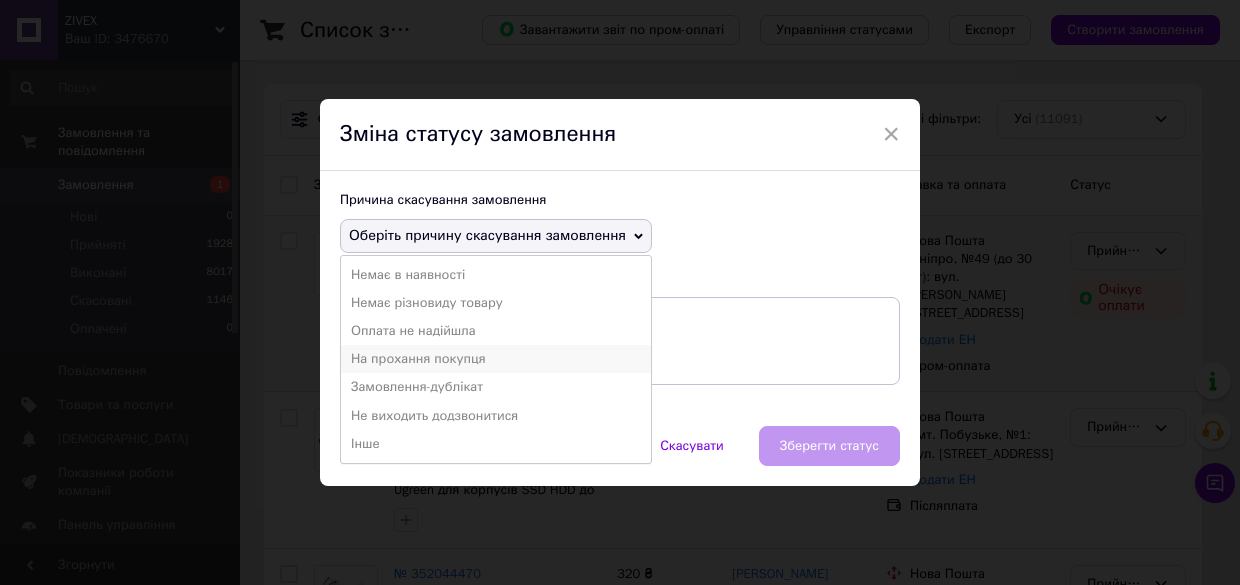 click on "На прохання покупця" at bounding box center (496, 359) 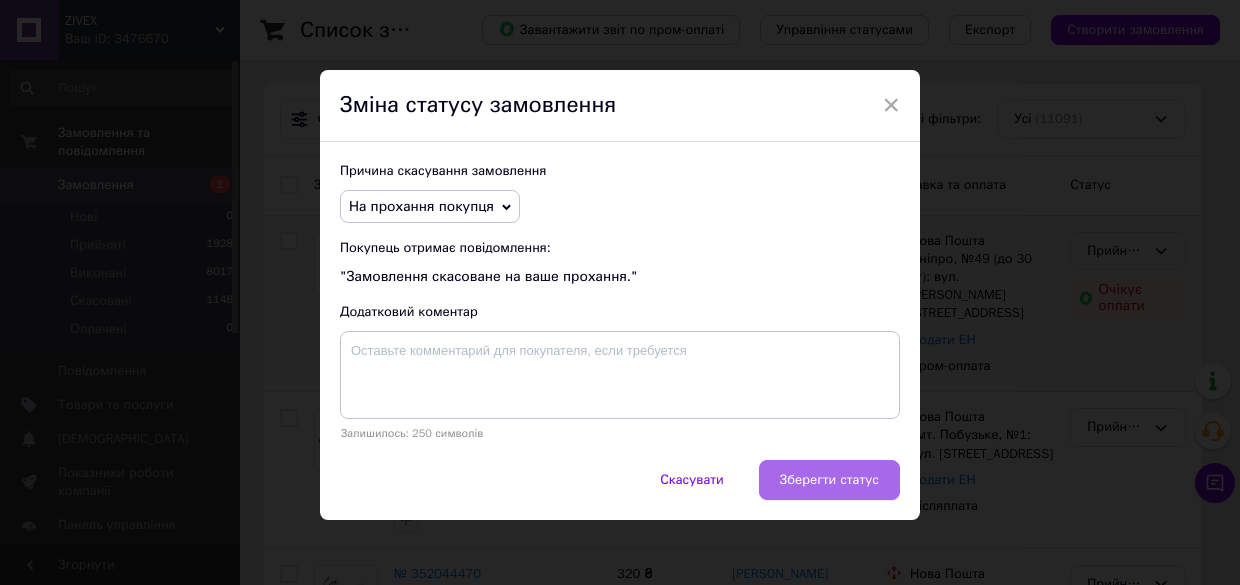 click on "Зберегти статус" at bounding box center [829, 480] 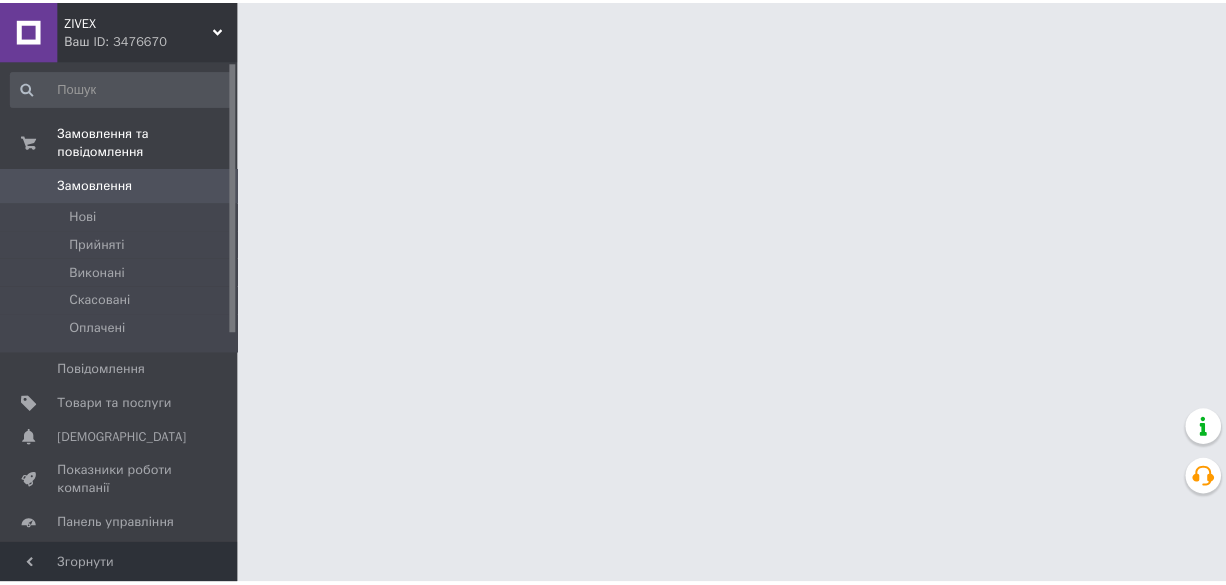 scroll, scrollTop: 0, scrollLeft: 0, axis: both 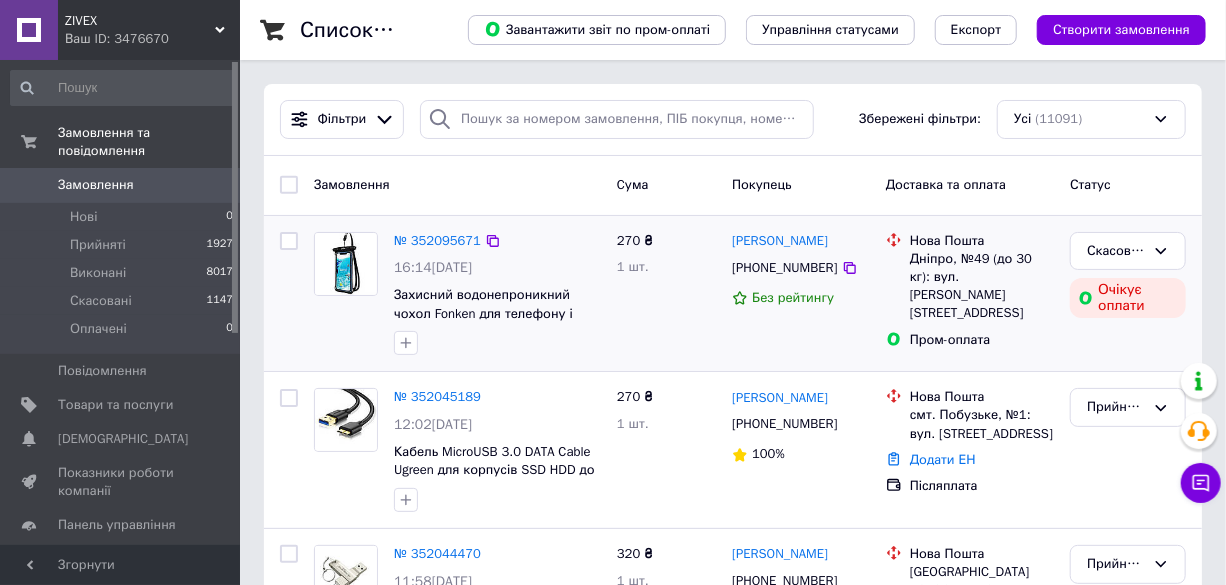 click on "270 ₴ 1 шт." at bounding box center (666, 294) 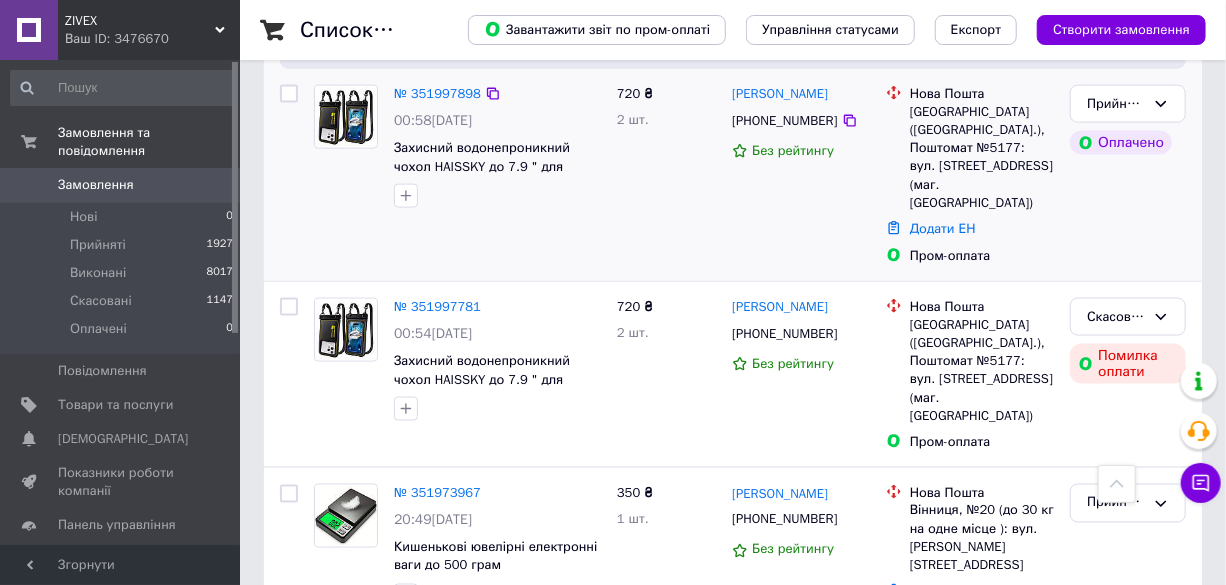 click on "720 ₴ 2 шт." at bounding box center [666, 175] 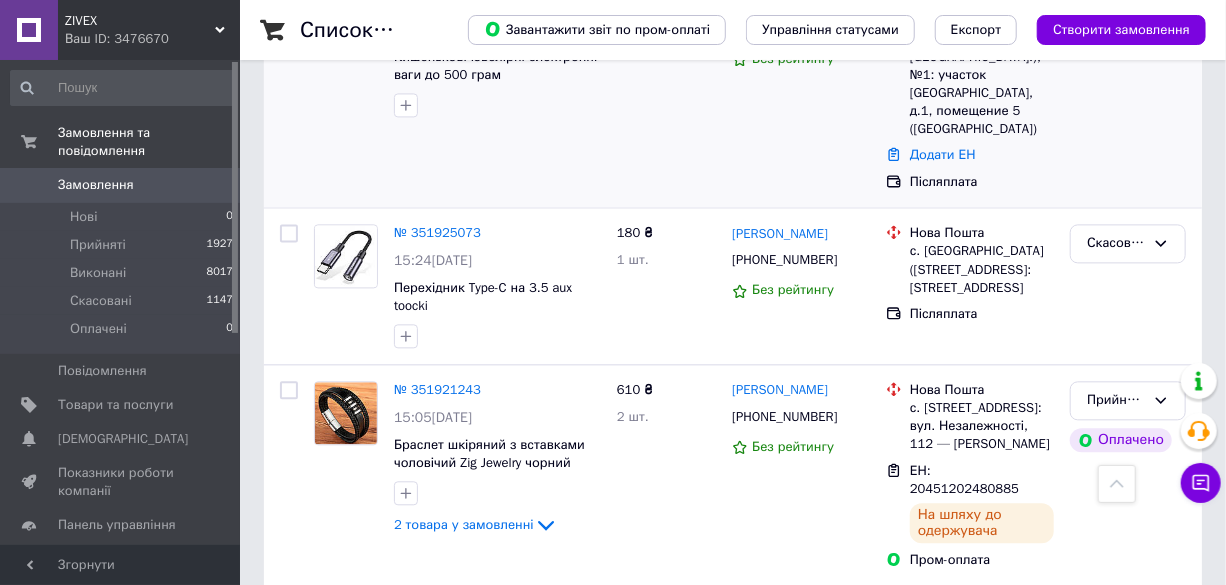 scroll, scrollTop: 1818, scrollLeft: 0, axis: vertical 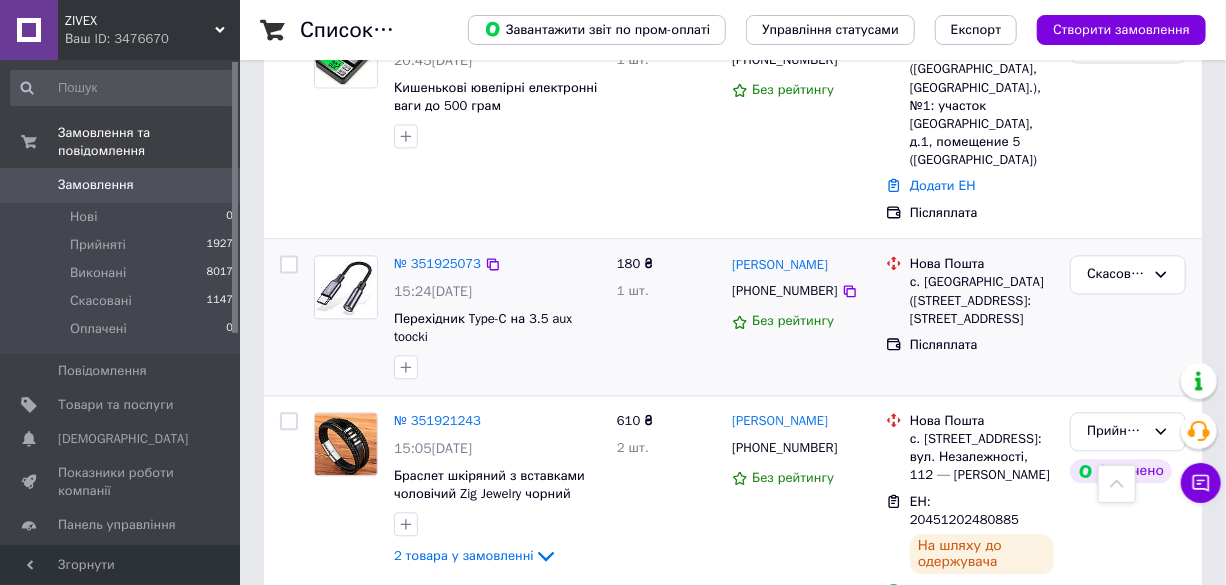 click on "180 ₴ 1 шт." at bounding box center [666, 317] 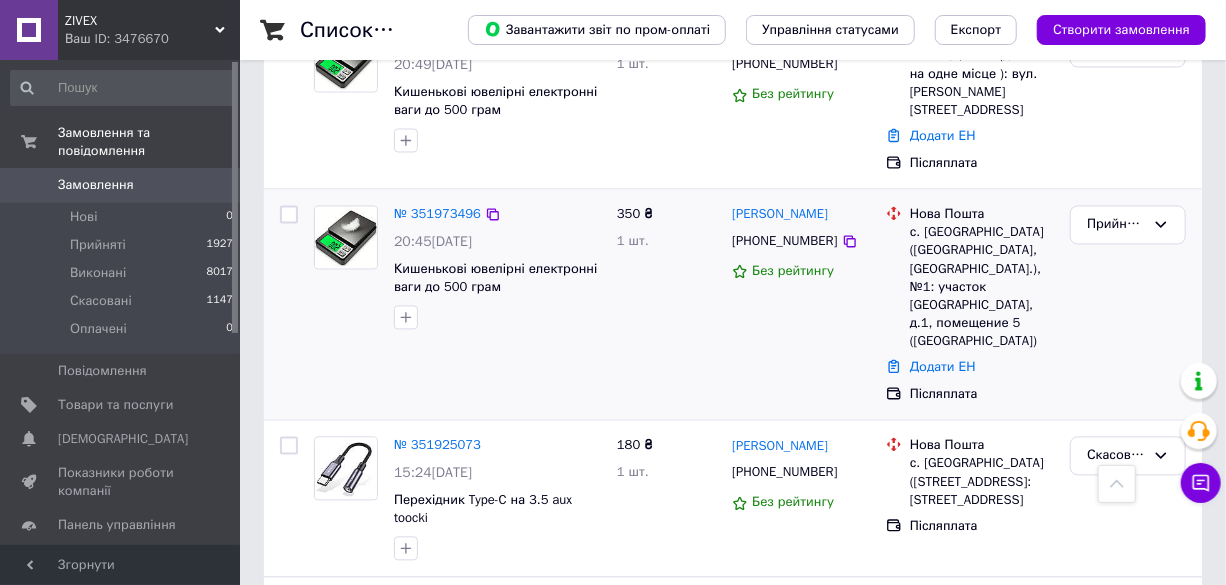 click on "350 ₴ 1 шт." at bounding box center (666, 305) 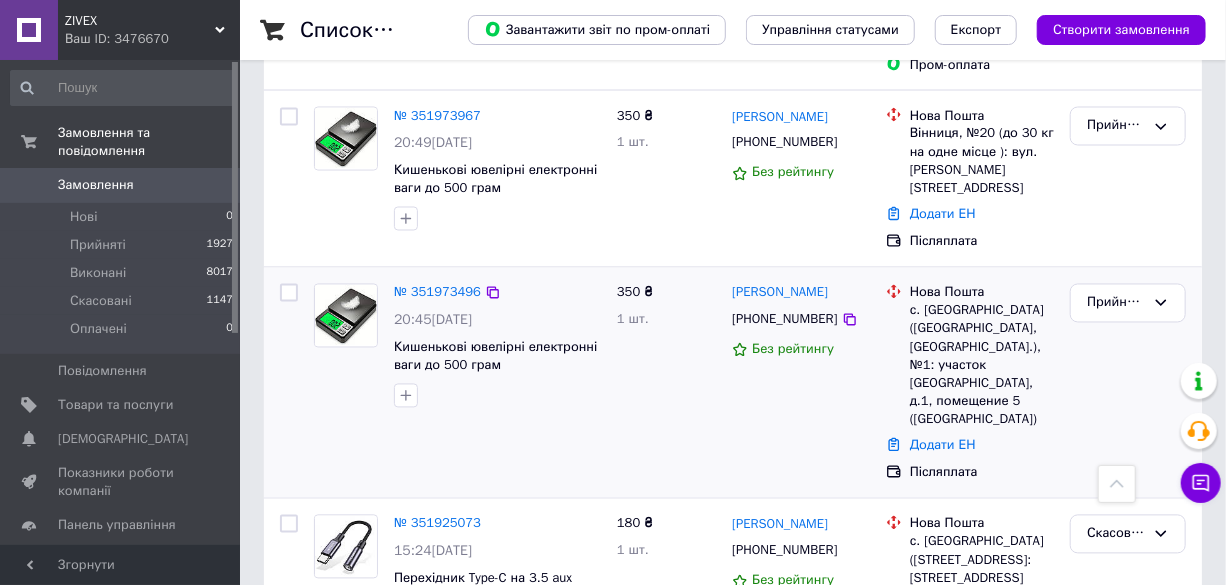 scroll, scrollTop: 1454, scrollLeft: 0, axis: vertical 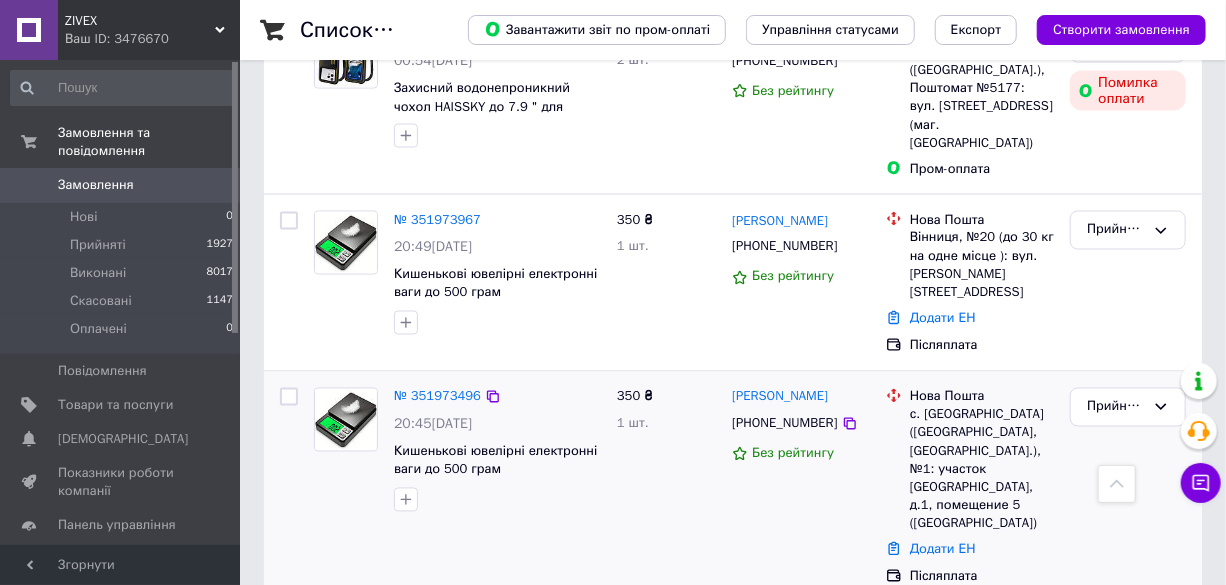 click on "350 ₴ 1 шт." at bounding box center [666, 283] 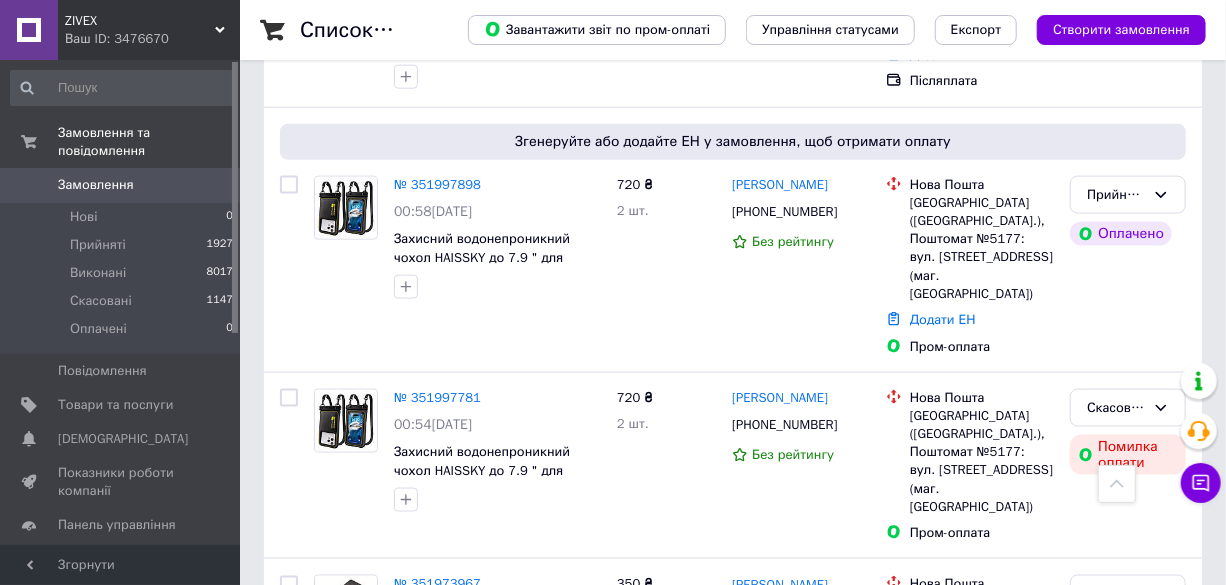 click on "720 ₴ 2 шт." at bounding box center (666, 266) 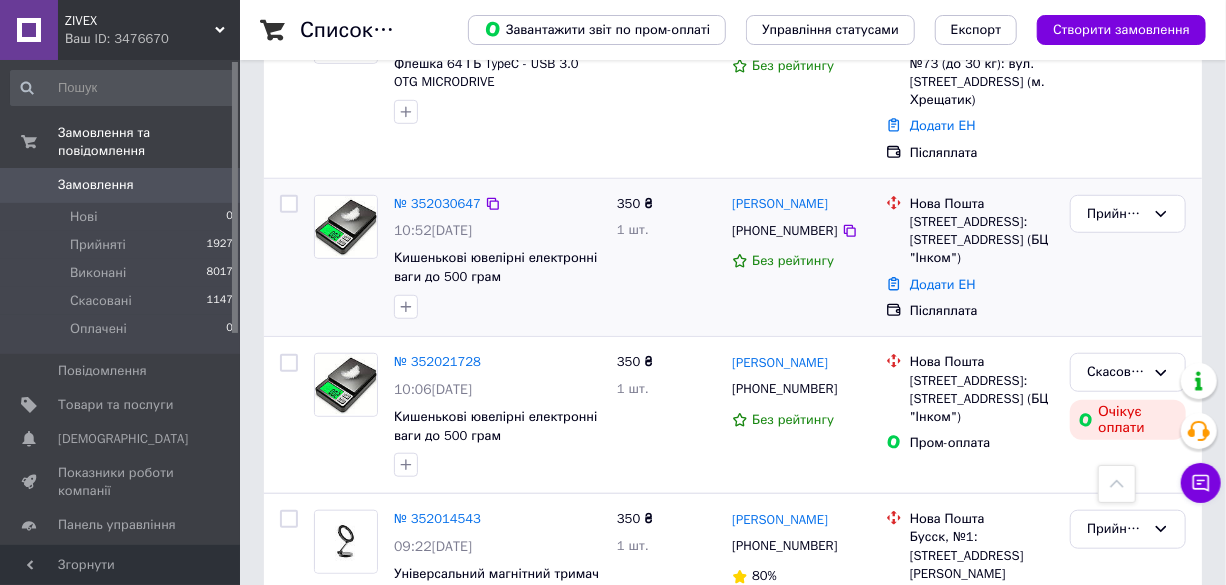 click on "350 ₴ 1 шт." at bounding box center (666, 258) 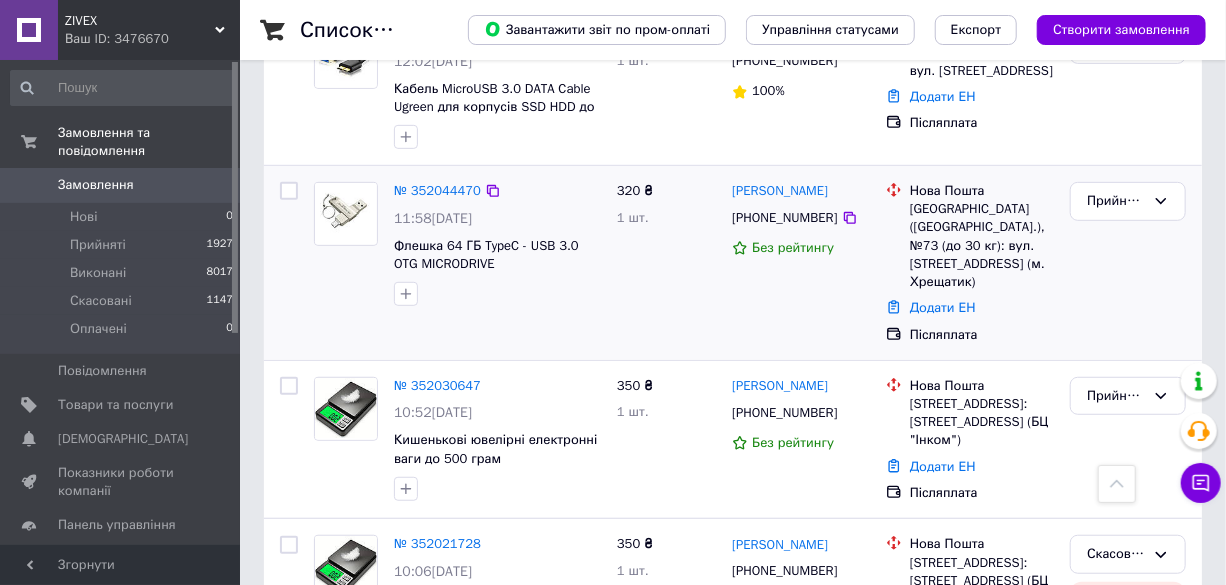 click on "320 ₴ 1 шт." at bounding box center [666, 263] 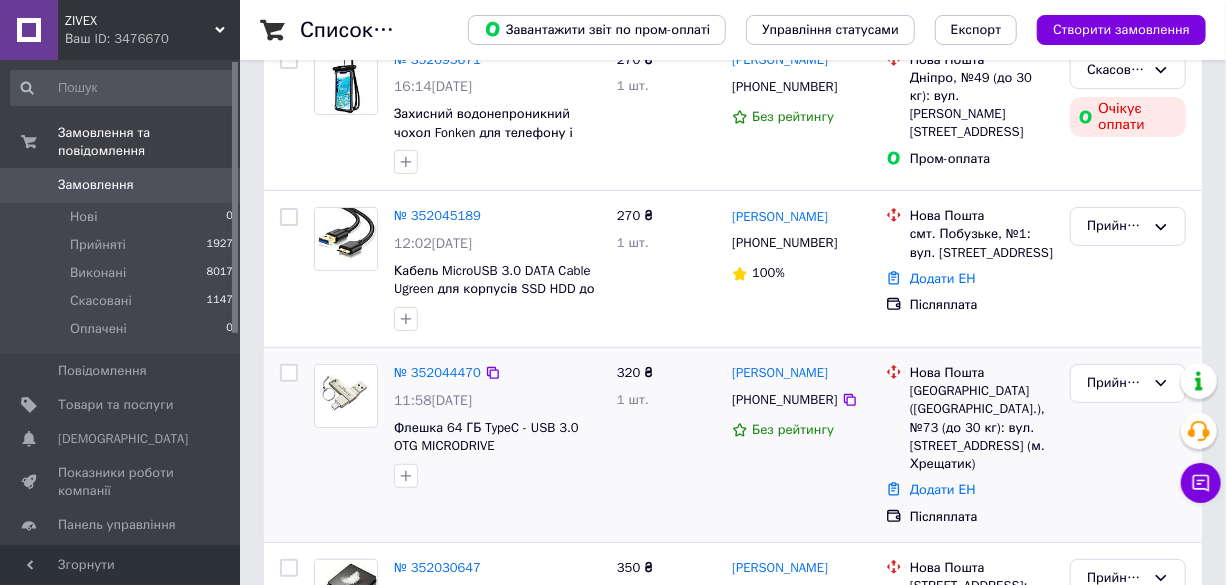 click on "270 ₴ 1 шт." at bounding box center [666, 269] 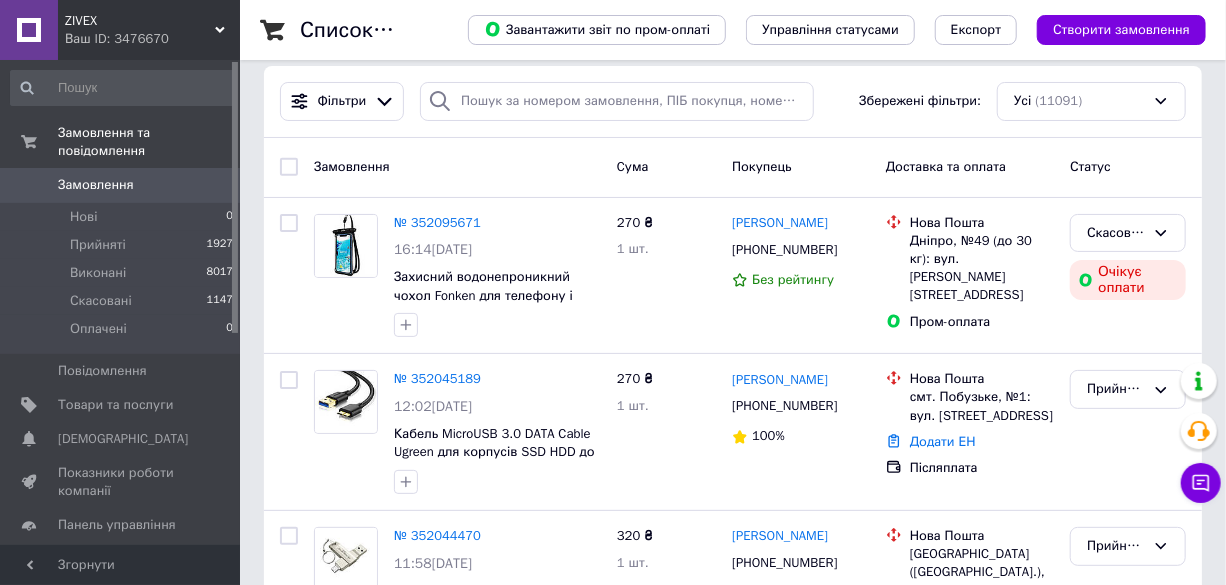 scroll, scrollTop: 0, scrollLeft: 0, axis: both 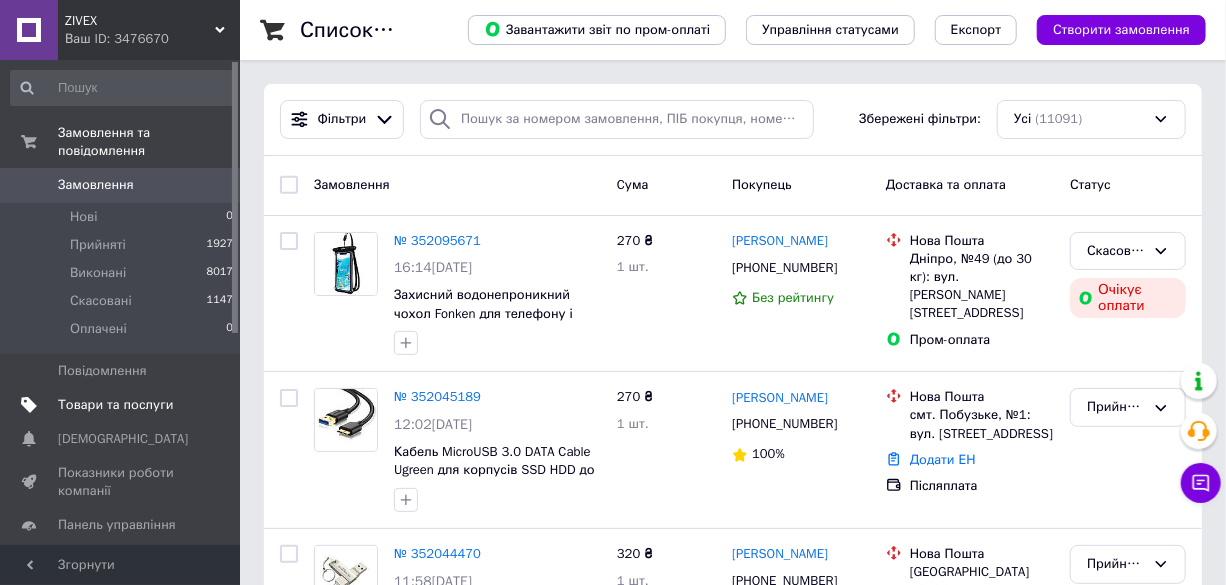 click on "Товари та послуги" at bounding box center (122, 405) 